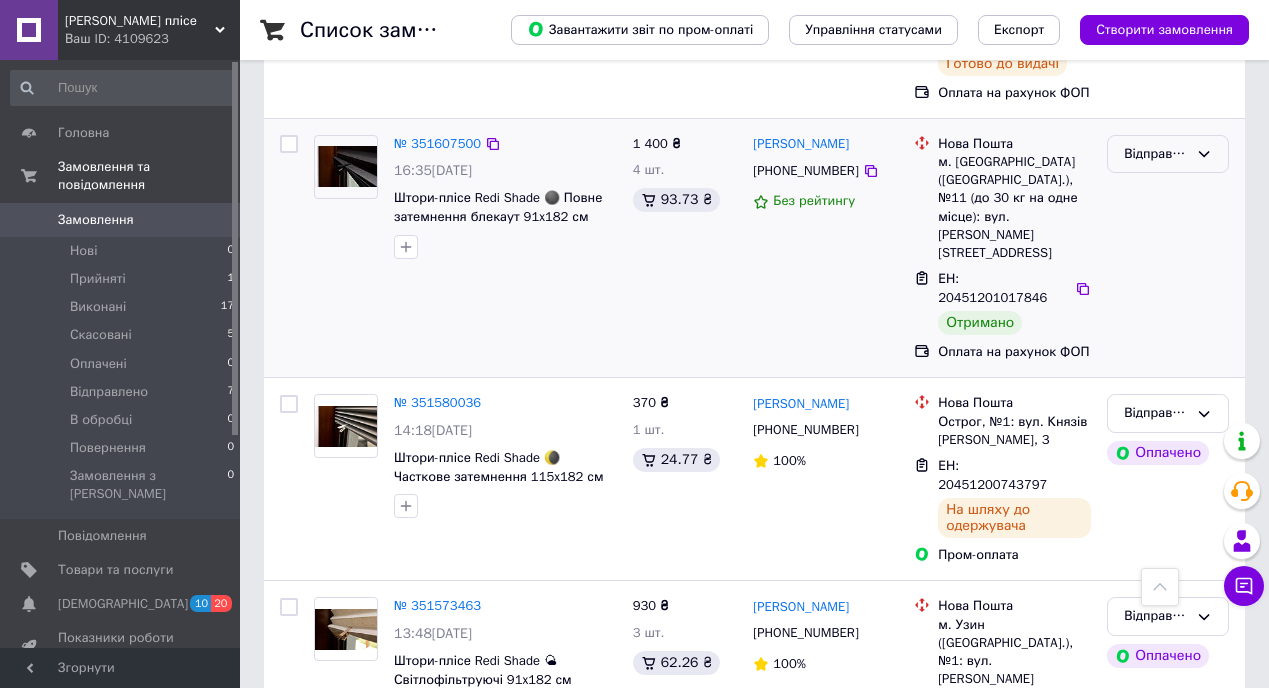 scroll, scrollTop: 857, scrollLeft: 0, axis: vertical 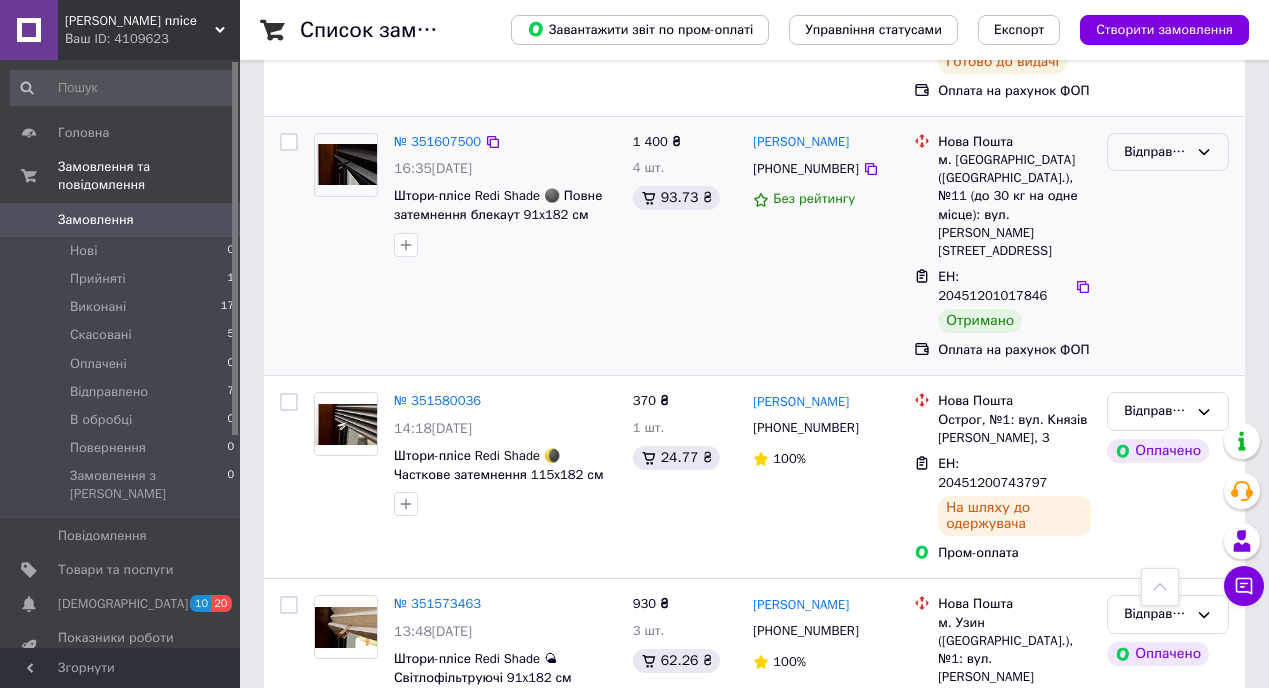 click 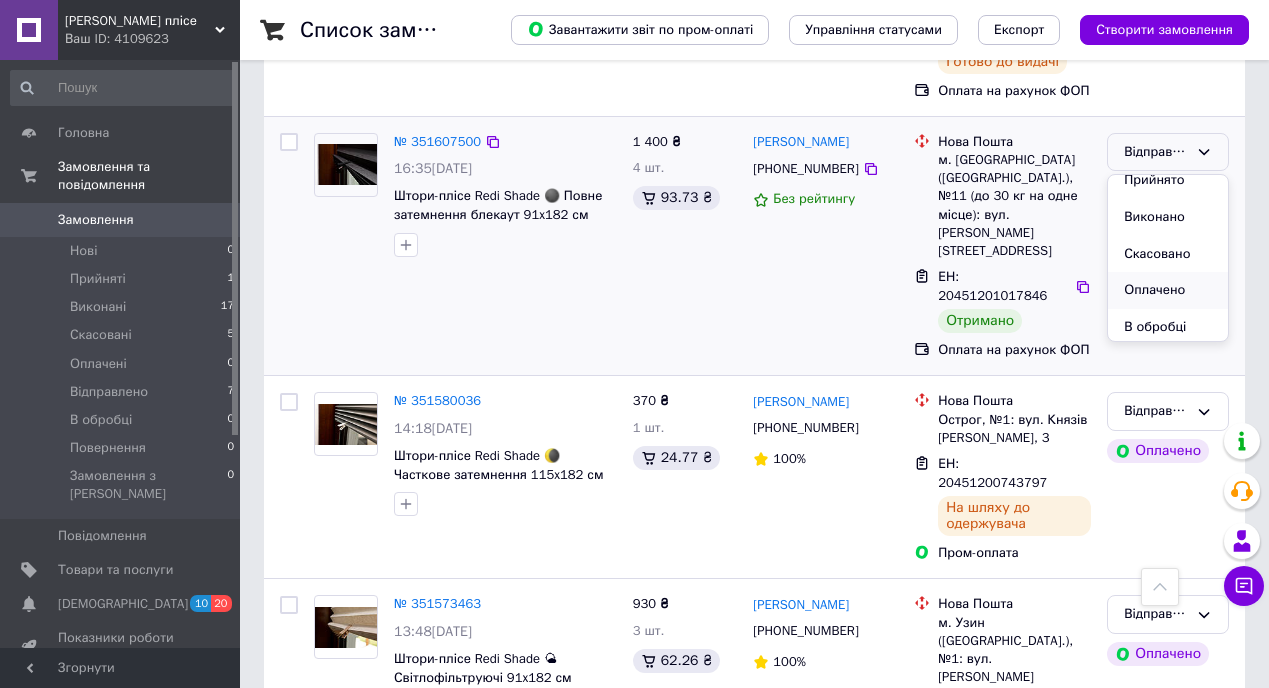 scroll, scrollTop: 0, scrollLeft: 0, axis: both 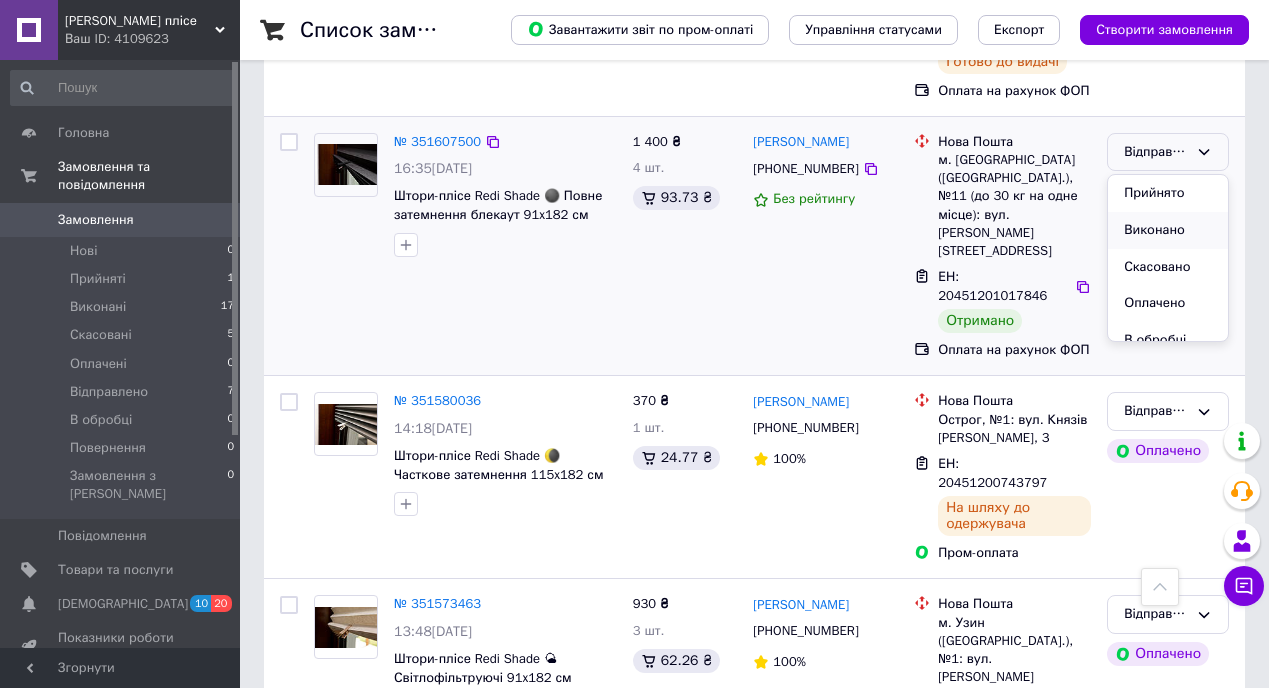 click on "Виконано" at bounding box center (1168, 230) 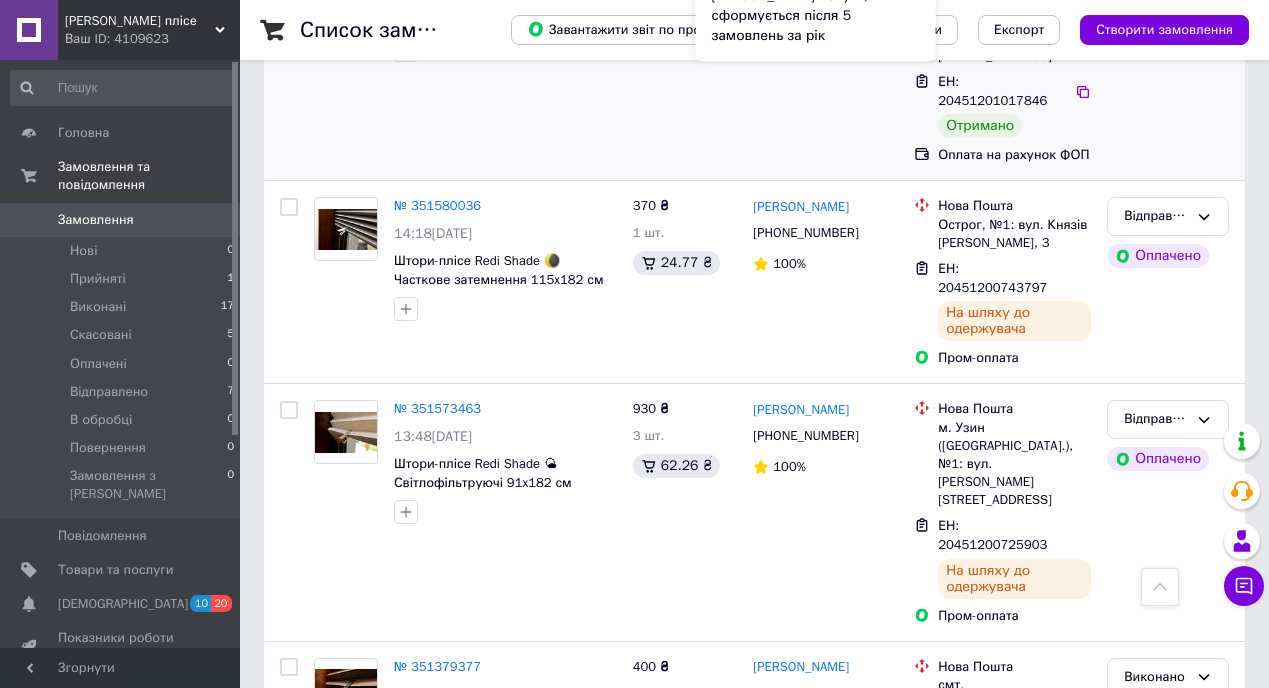 scroll, scrollTop: 775, scrollLeft: 0, axis: vertical 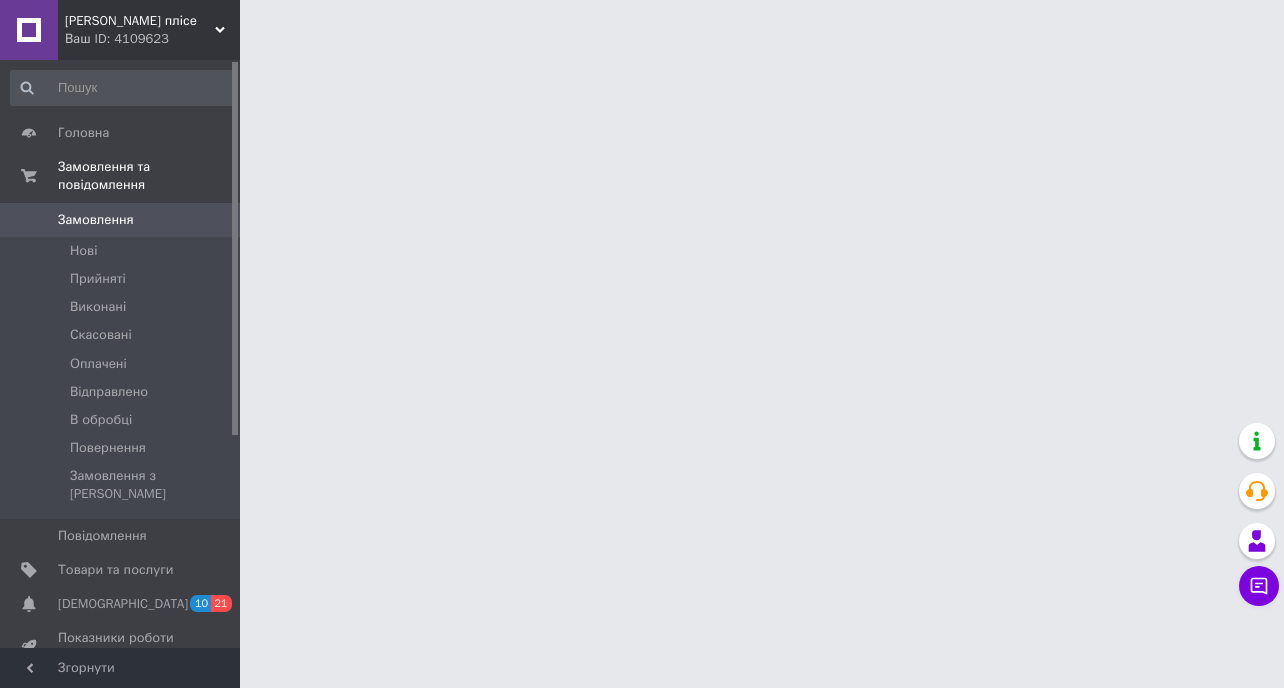 click on "Реді Шейд плісе Ваш ID: 4109623 Сайт Реді Шейд плісе Кабінет покупця Перевірити стан системи Сторінка на порталі Довідка Вийти Головна Замовлення та повідомлення Замовлення 0 Нові Прийняті Виконані Скасовані Оплачені Відправлено В обробці Повернення Замовлення з Розетки Повідомлення 0 Товари та послуги Сповіщення 10 21 Показники роботи компанії Відгуки Клієнти Каталог ProSale Аналітика Управління сайтом Гаманець компанії Маркет Налаштування Тарифи та рахунки Prom мікс 1 000 Згорнути" at bounding box center [642, 25] 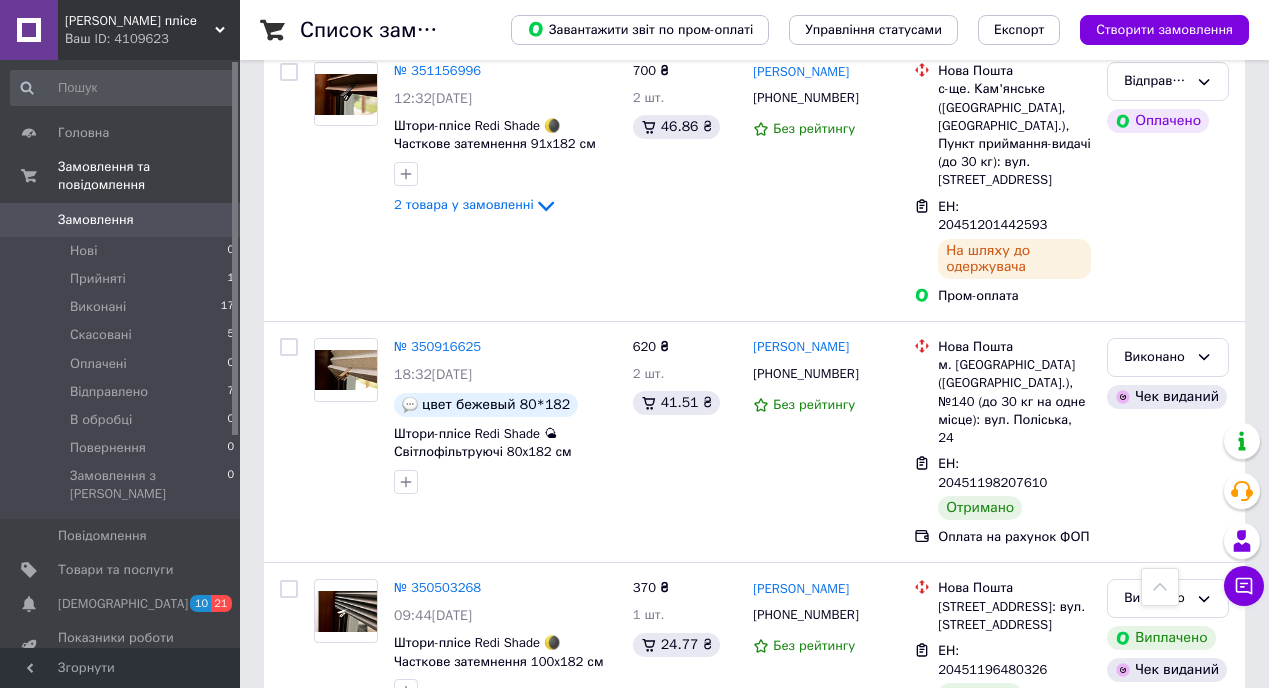 scroll, scrollTop: 2674, scrollLeft: 0, axis: vertical 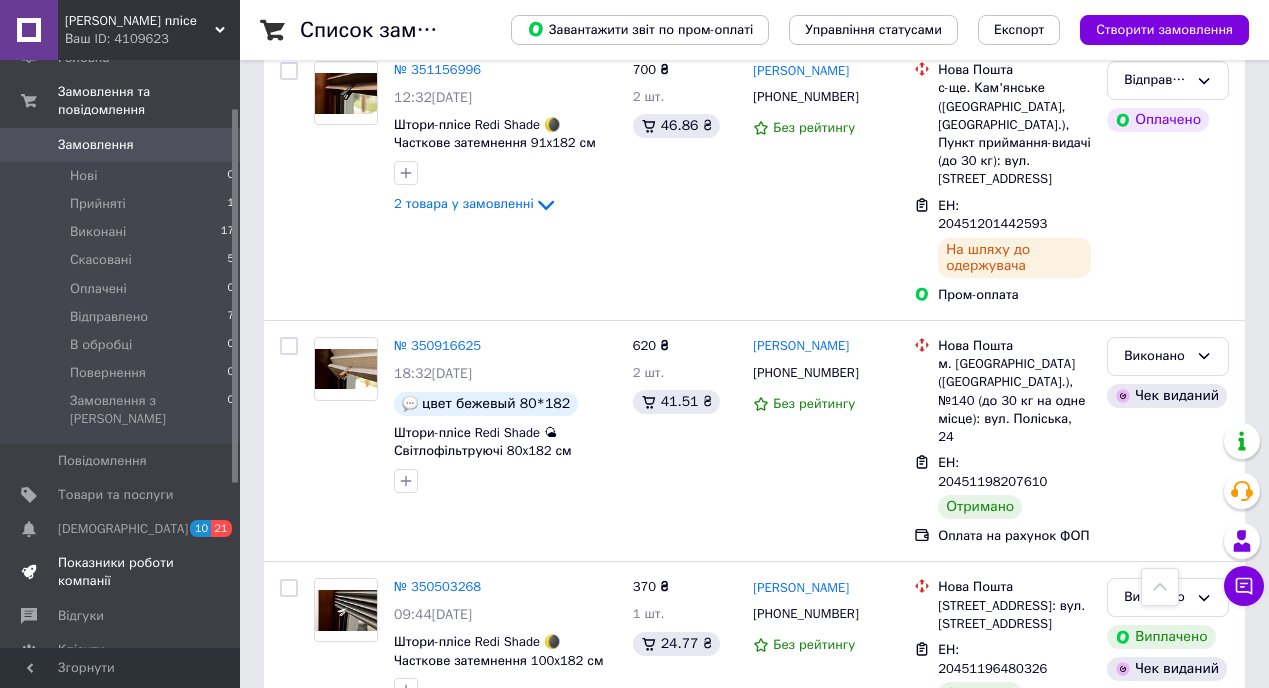 click on "Показники роботи компанії" at bounding box center [121, 572] 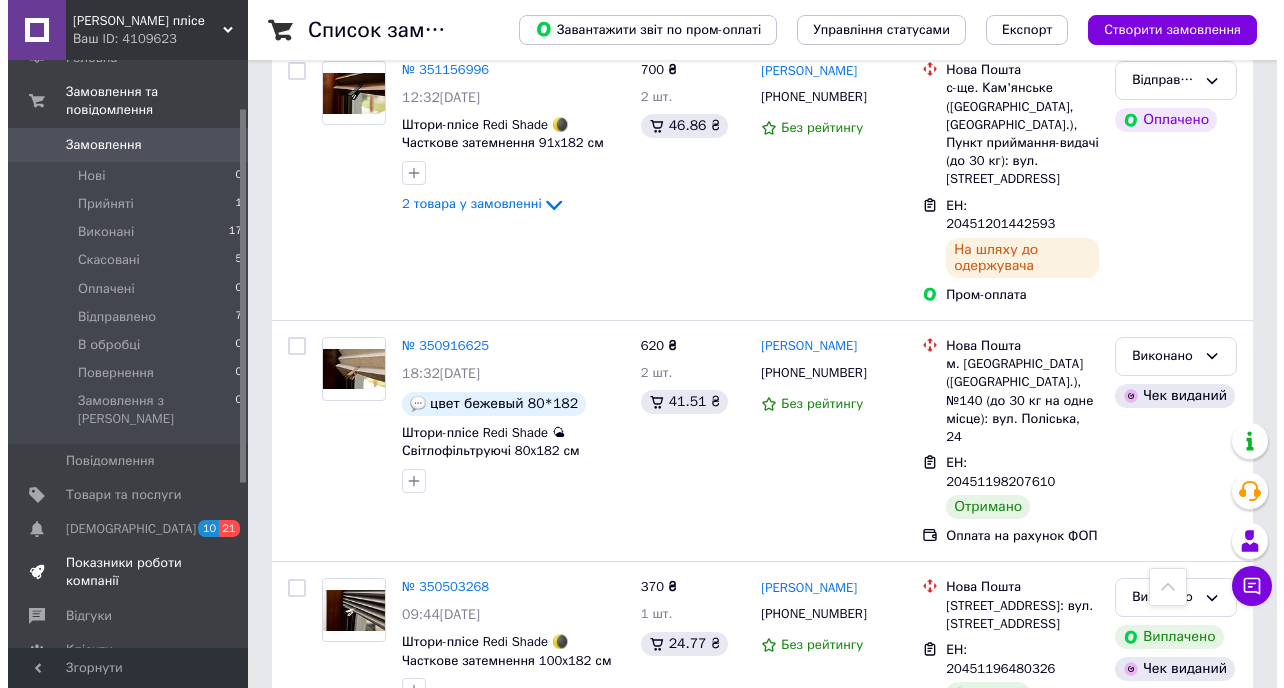scroll, scrollTop: 0, scrollLeft: 0, axis: both 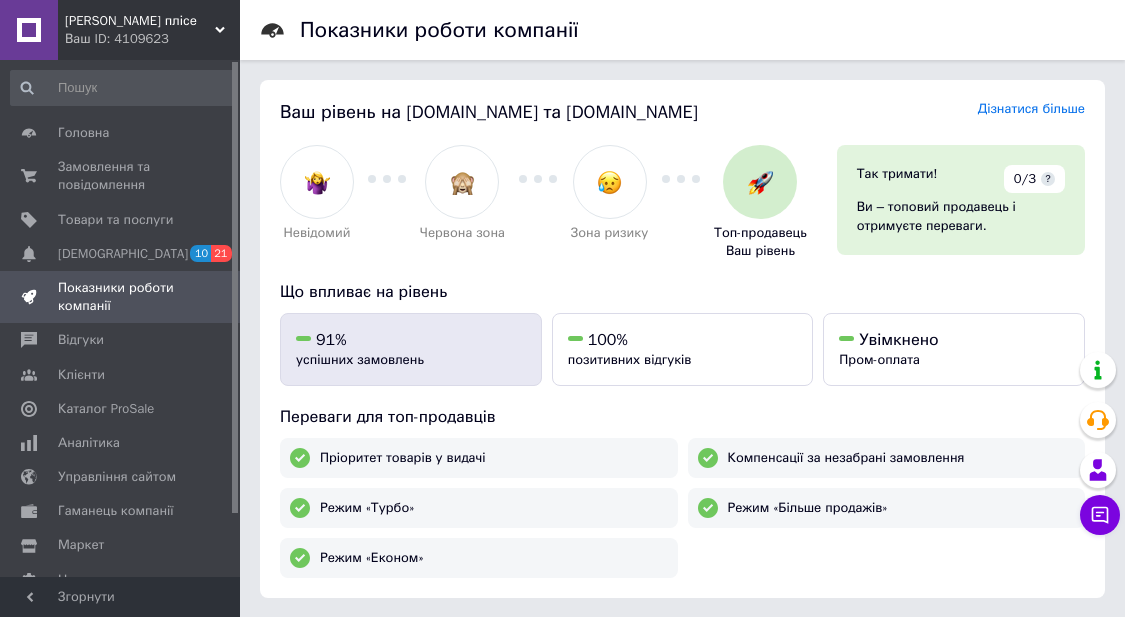 click on "91% успішних замовлень" at bounding box center (411, 349) 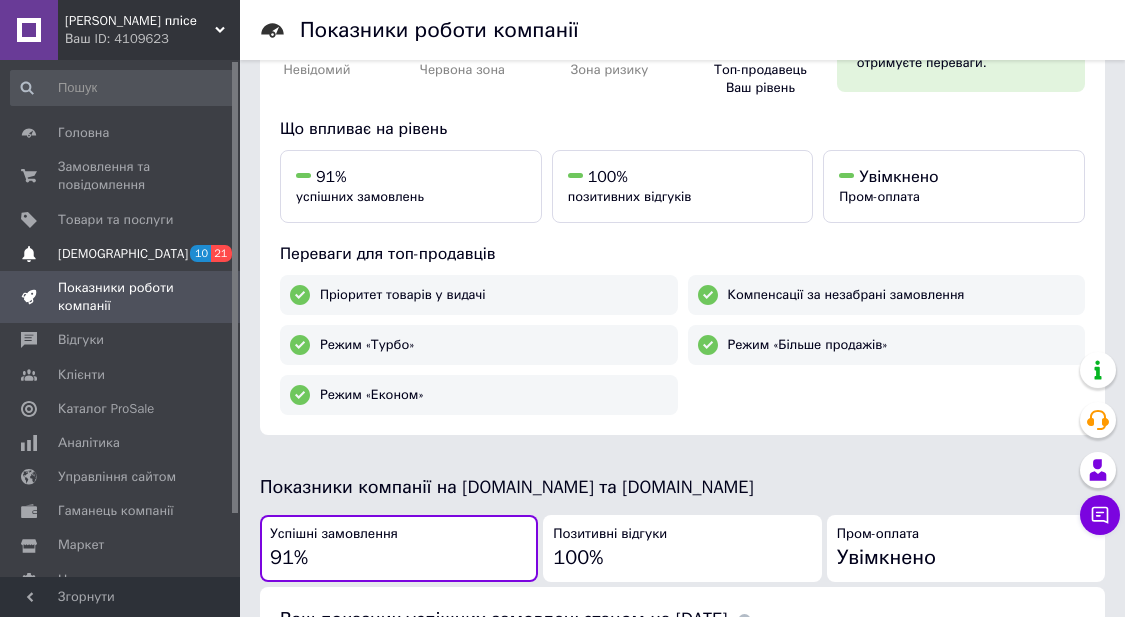 scroll, scrollTop: 0, scrollLeft: 0, axis: both 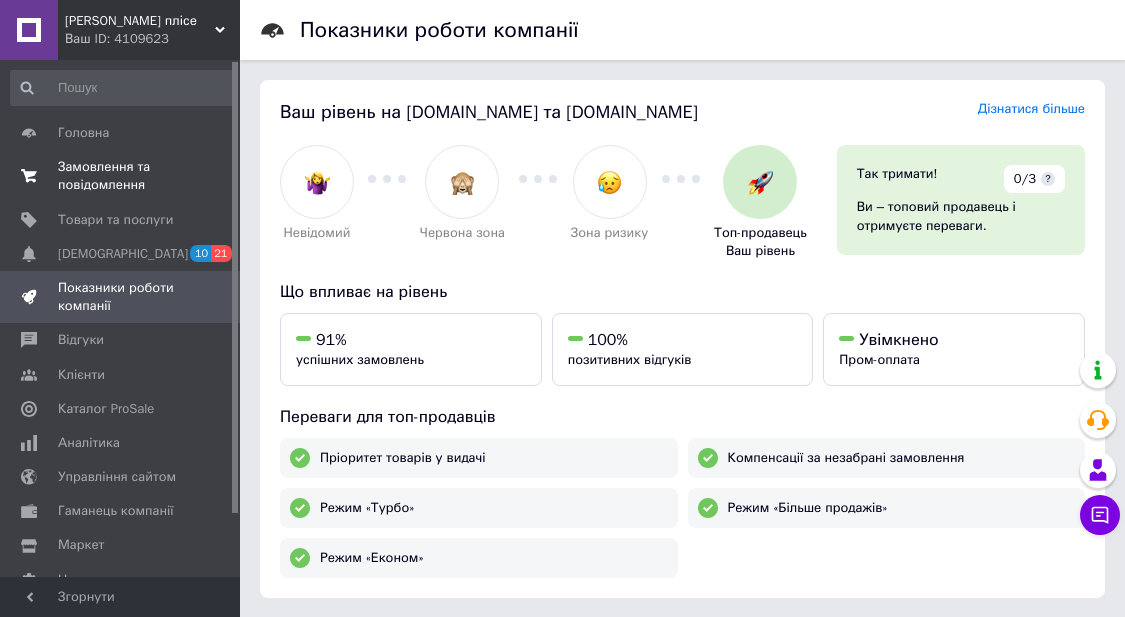 click on "Замовлення та повідомлення" at bounding box center (121, 176) 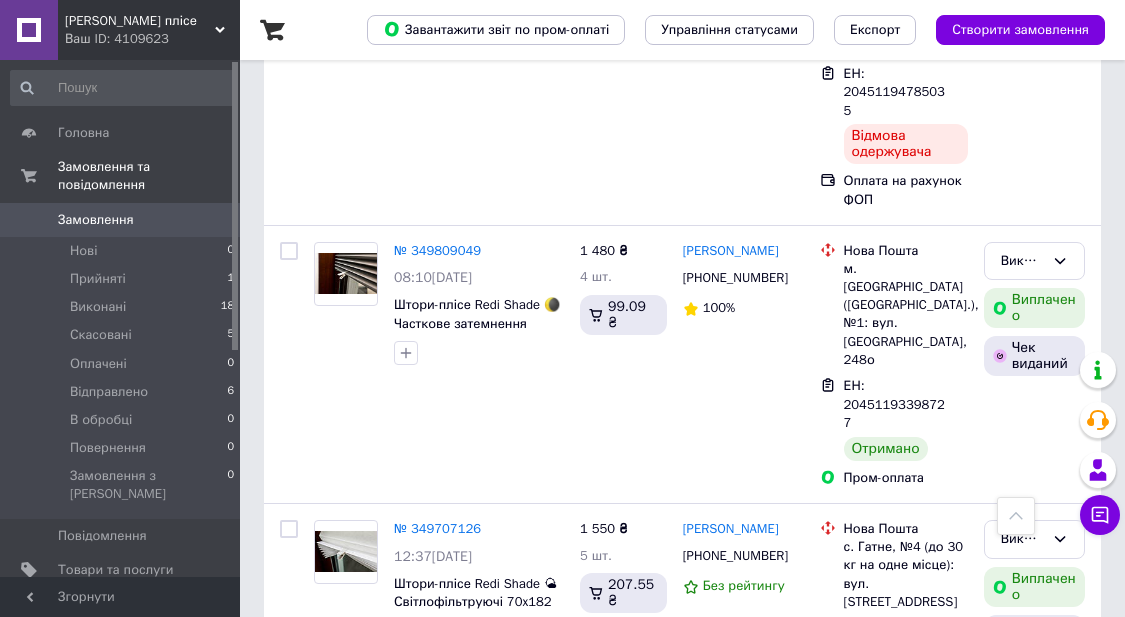 scroll, scrollTop: 4668, scrollLeft: 0, axis: vertical 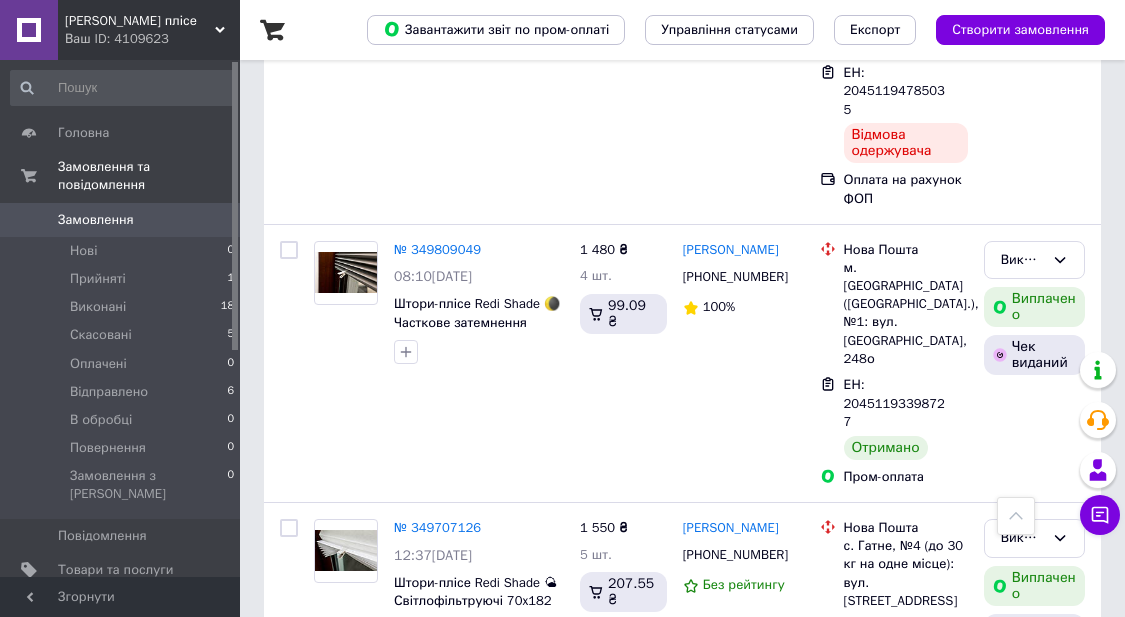 click on "Штори-плісе Redi Shade 🌑 Повне затемнення блекаут 121x182 см Чорні" at bounding box center [478, 842] 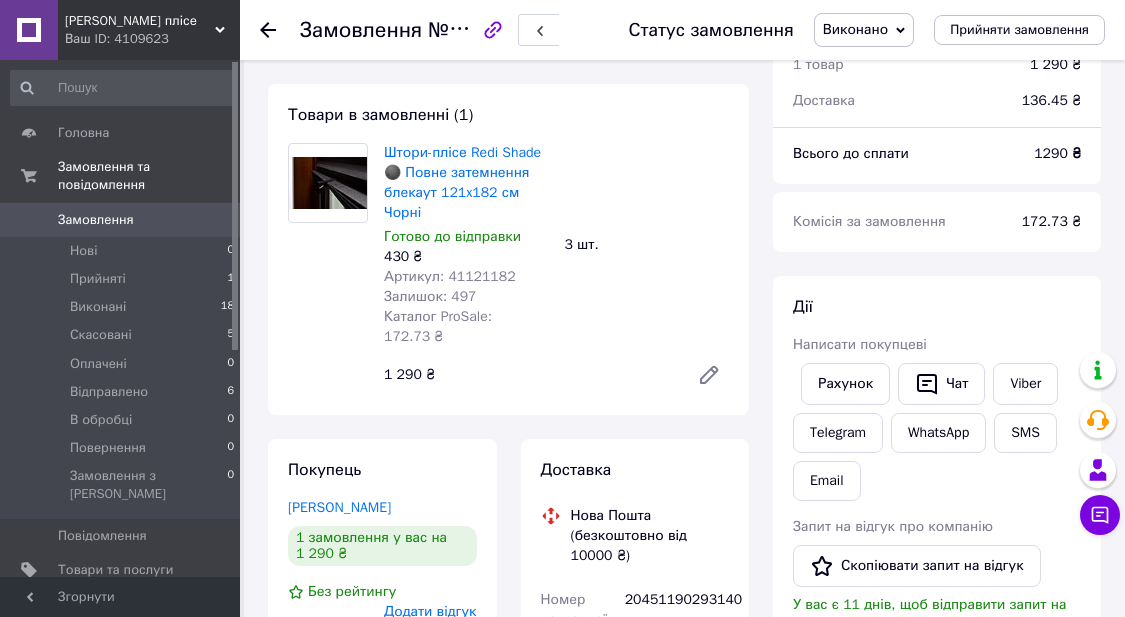 scroll, scrollTop: 84, scrollLeft: 0, axis: vertical 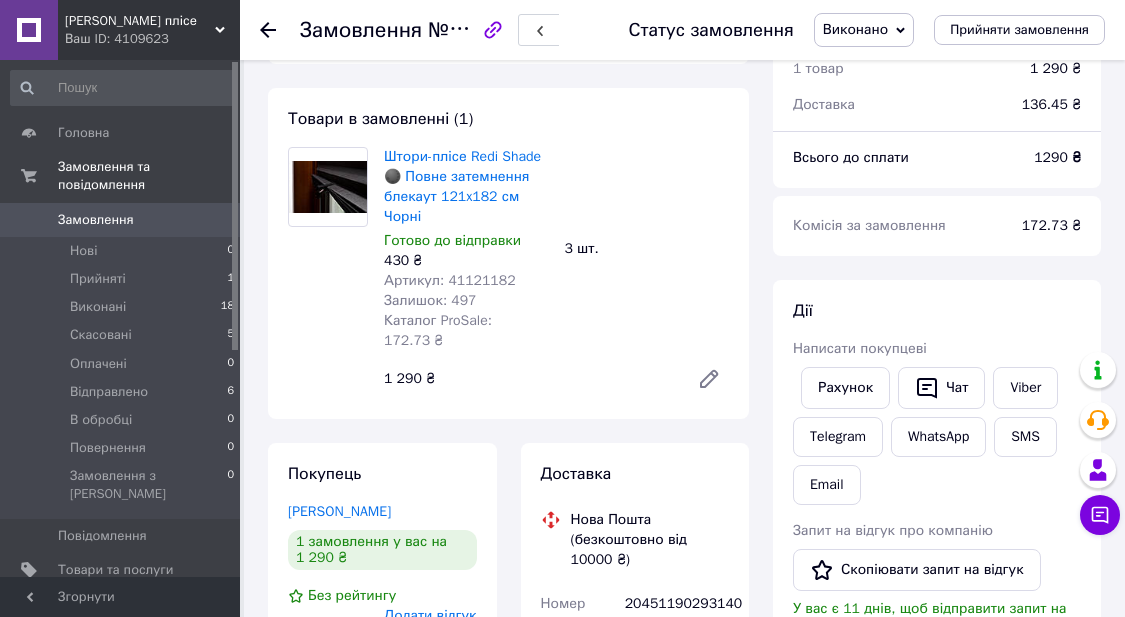 click 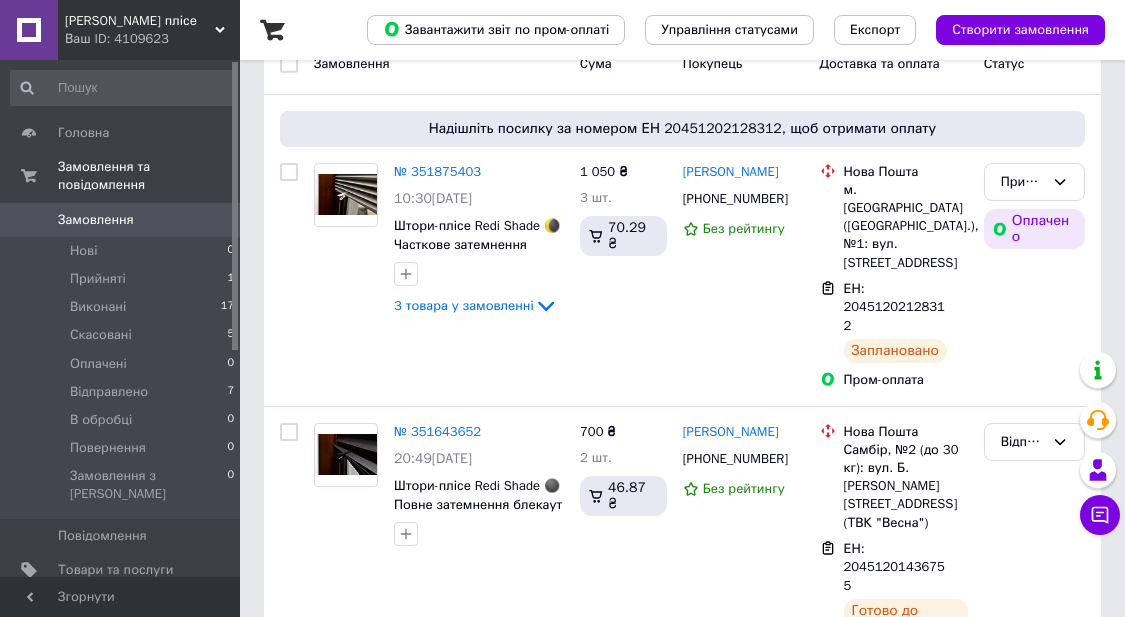scroll, scrollTop: 0, scrollLeft: 0, axis: both 